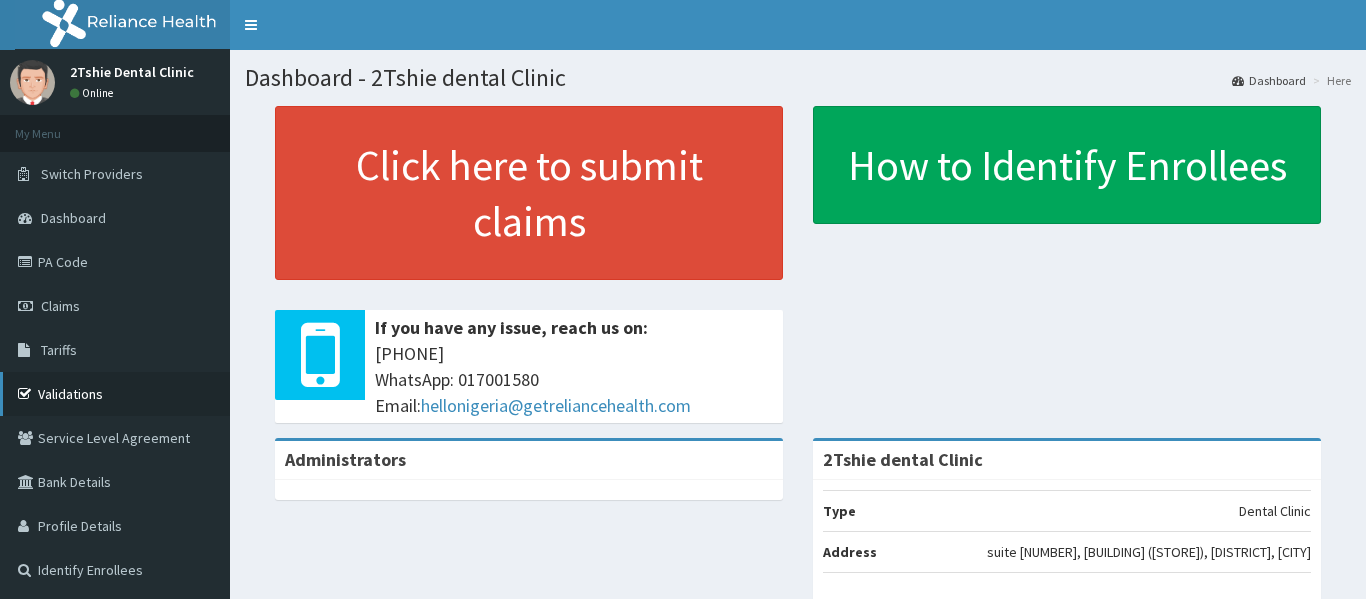 scroll, scrollTop: 0, scrollLeft: 0, axis: both 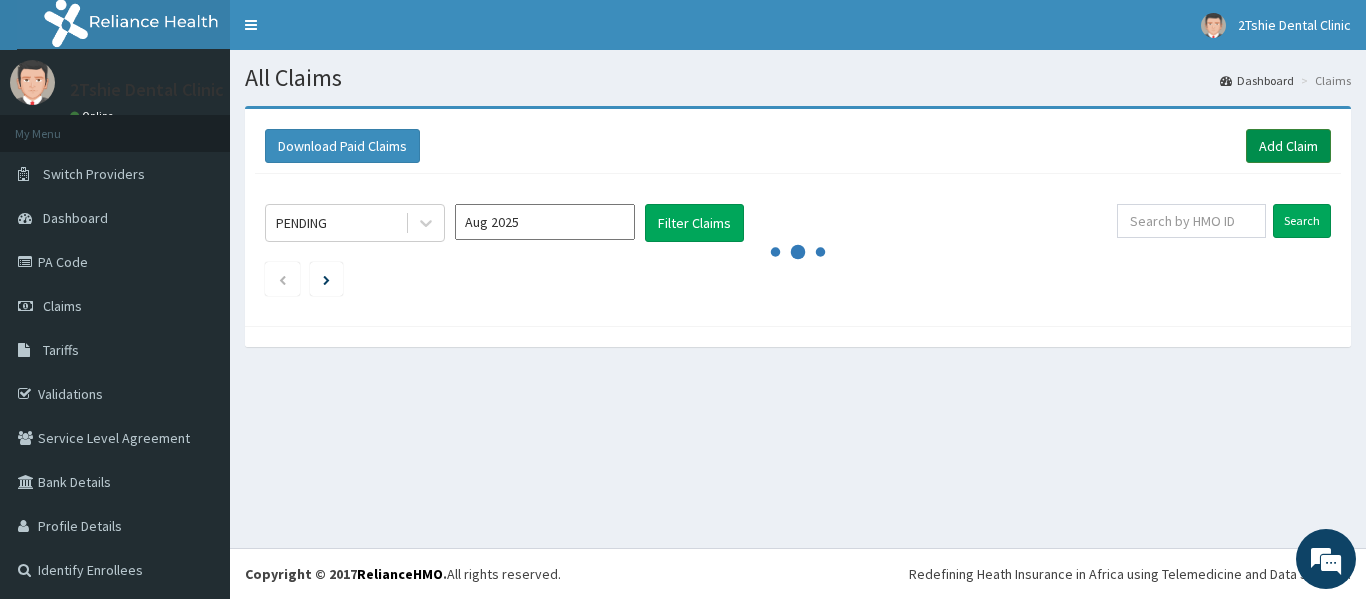 click on "Add Claim" at bounding box center [1288, 146] 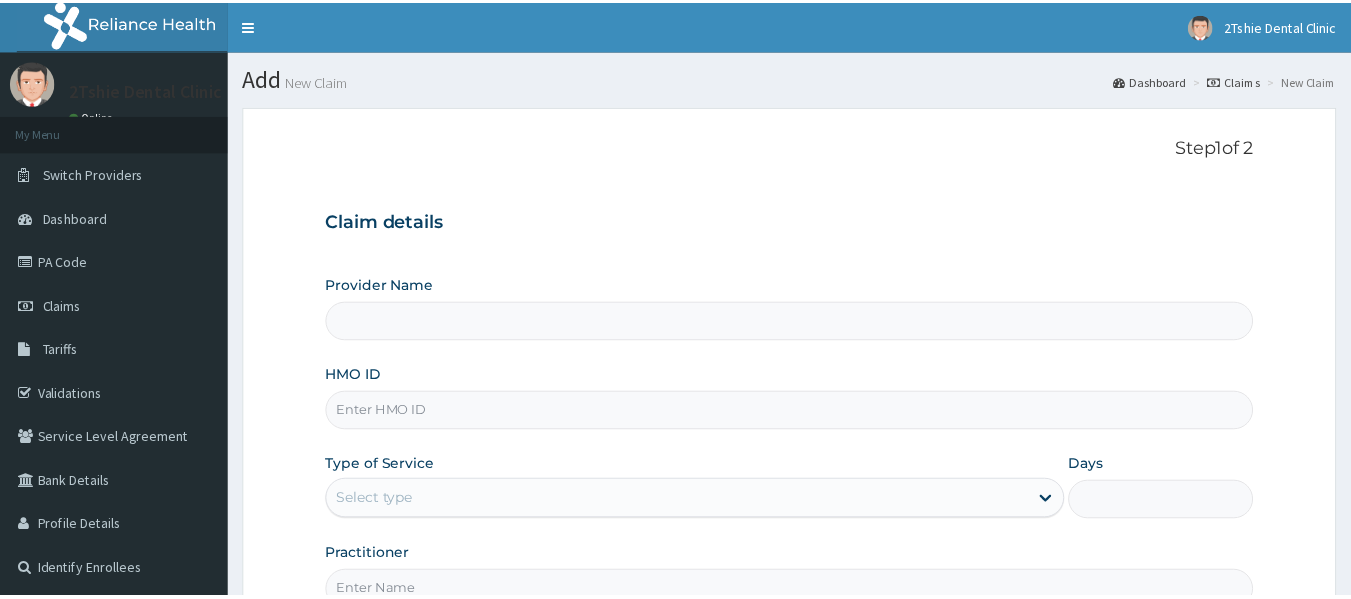 scroll, scrollTop: 0, scrollLeft: 0, axis: both 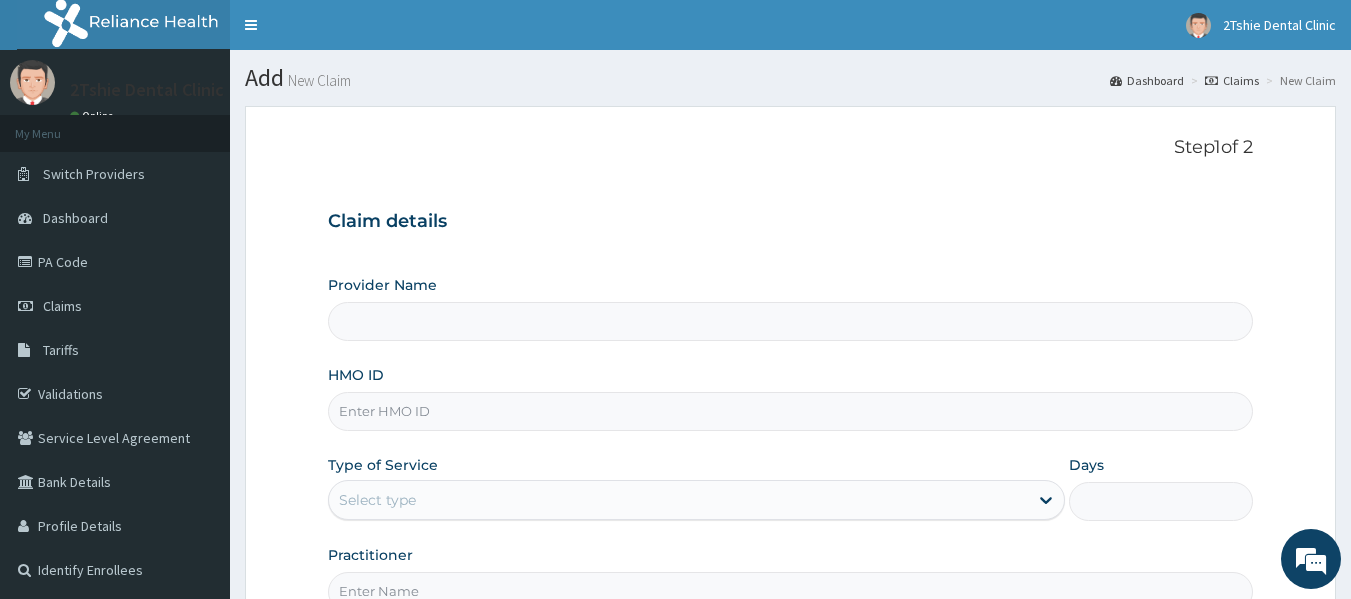 click on "HMO ID" at bounding box center [791, 411] 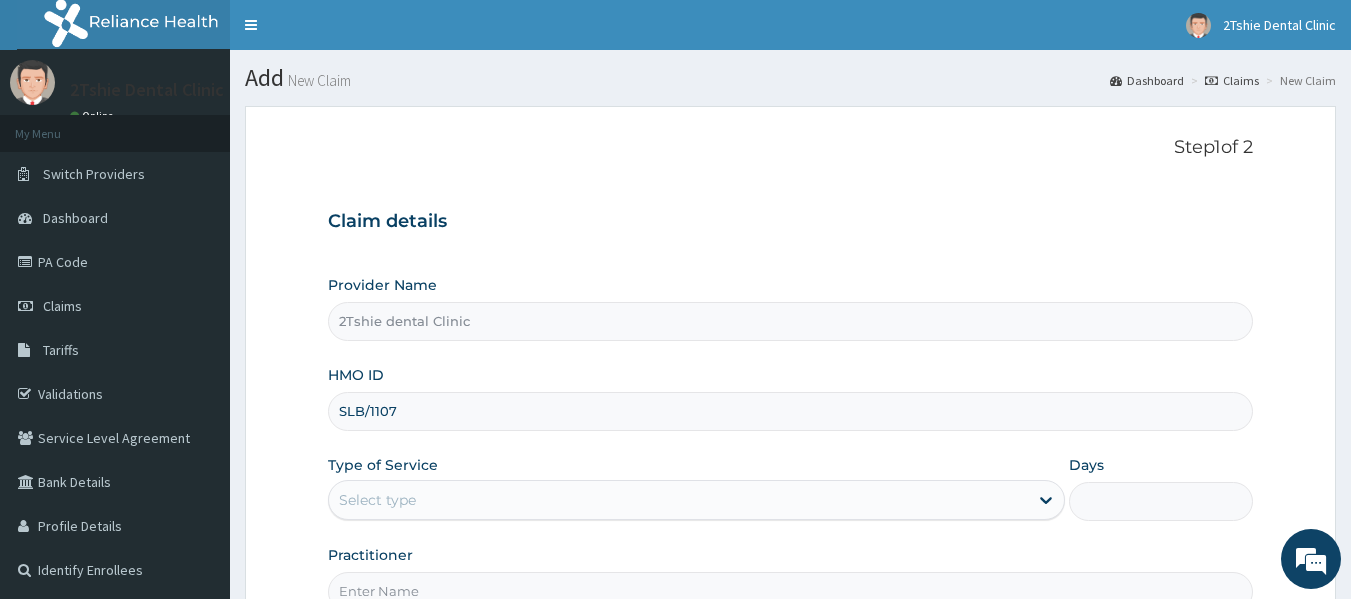 type on "SLB/11074/C" 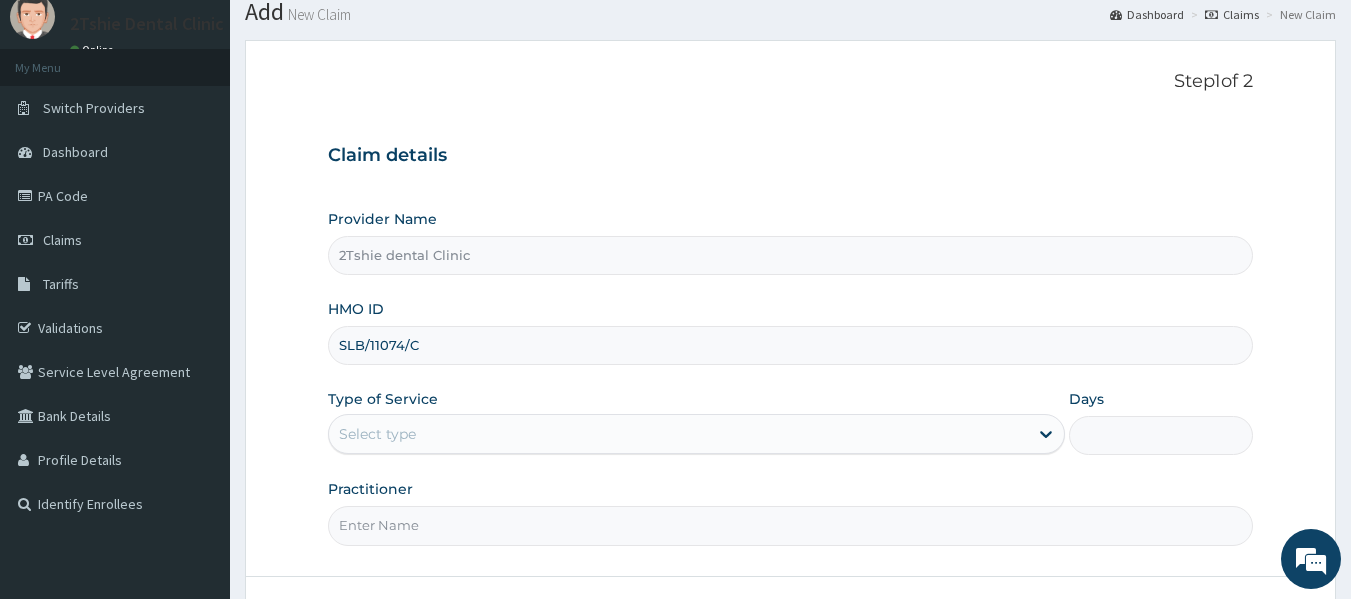 scroll, scrollTop: 100, scrollLeft: 0, axis: vertical 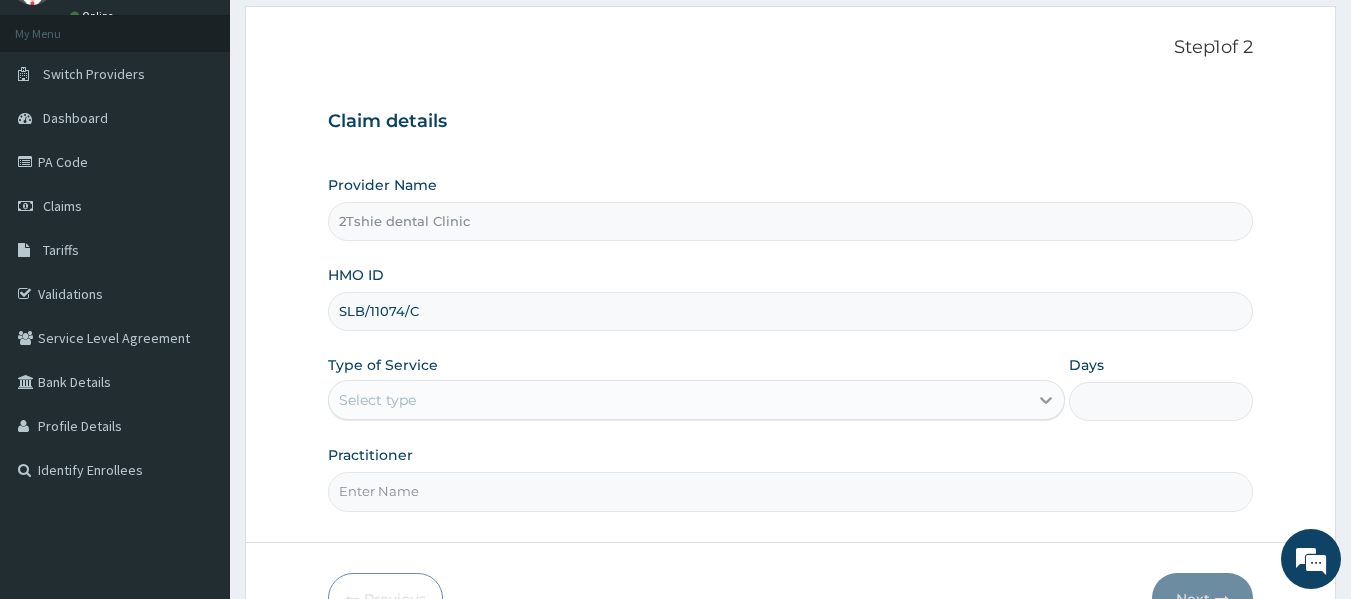 click 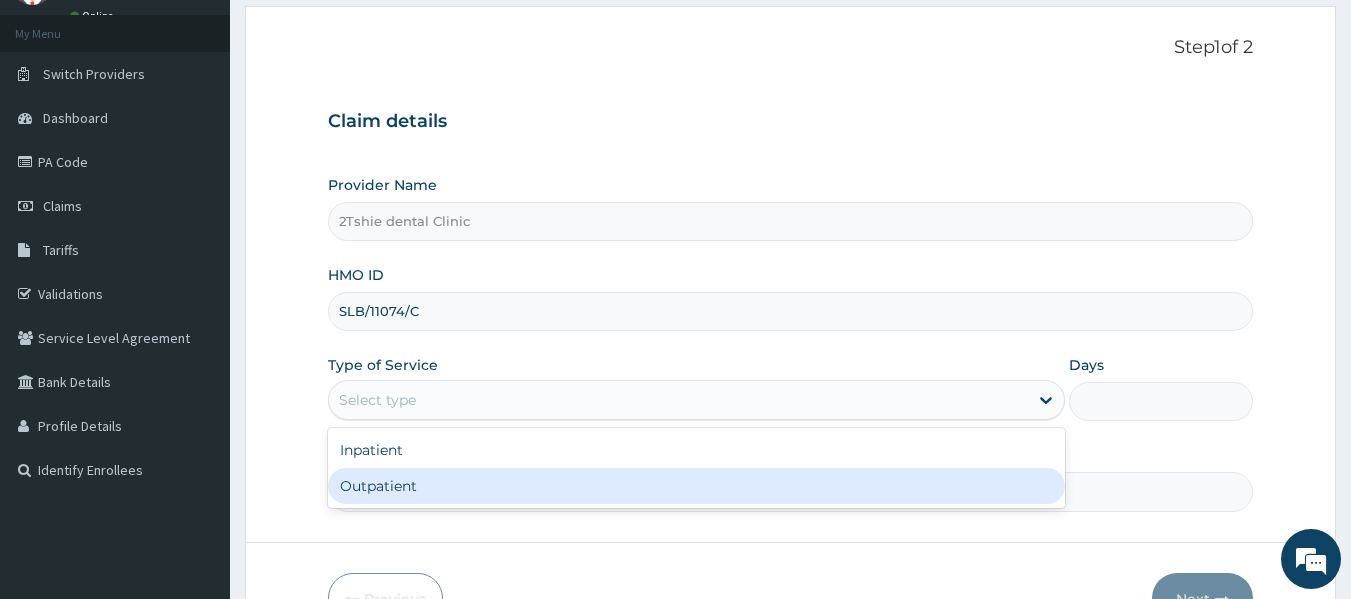 click on "Outpatient" at bounding box center (696, 486) 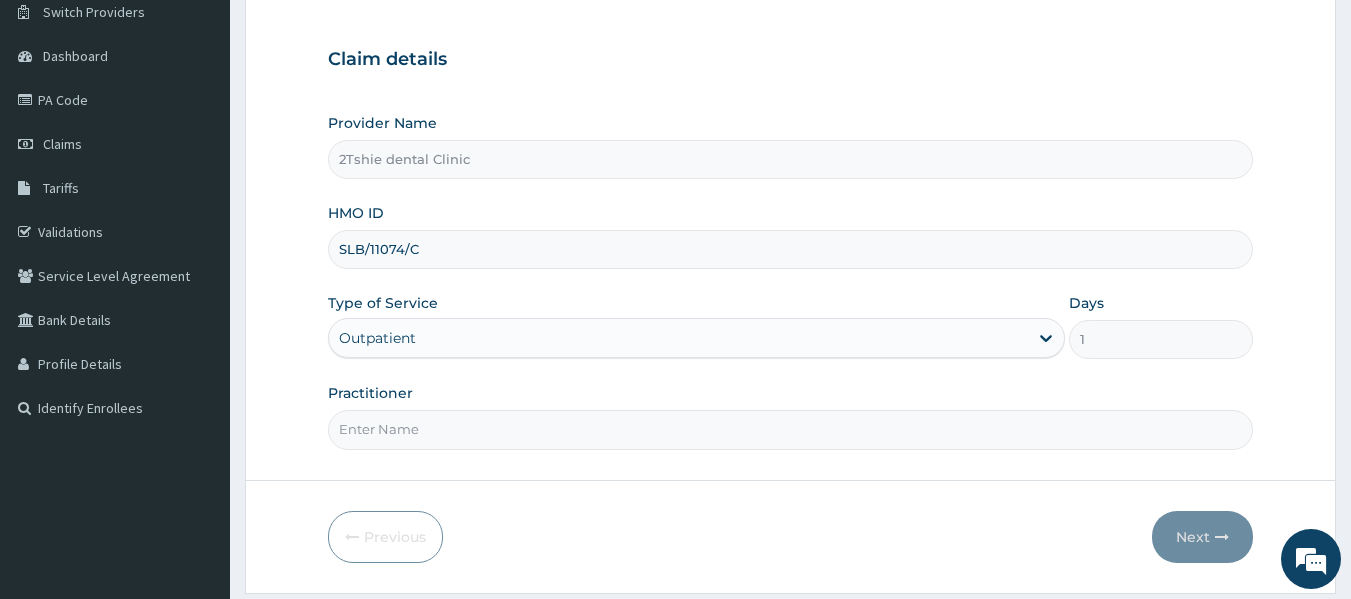 scroll, scrollTop: 223, scrollLeft: 0, axis: vertical 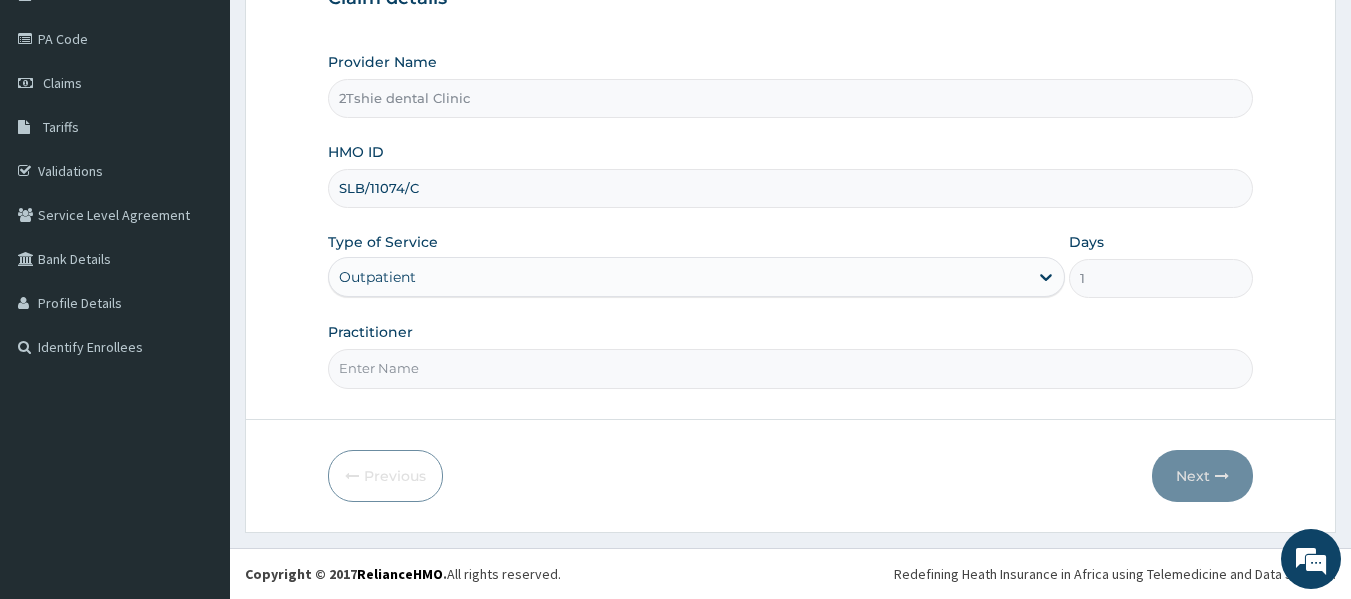 click on "Practitioner" at bounding box center [791, 368] 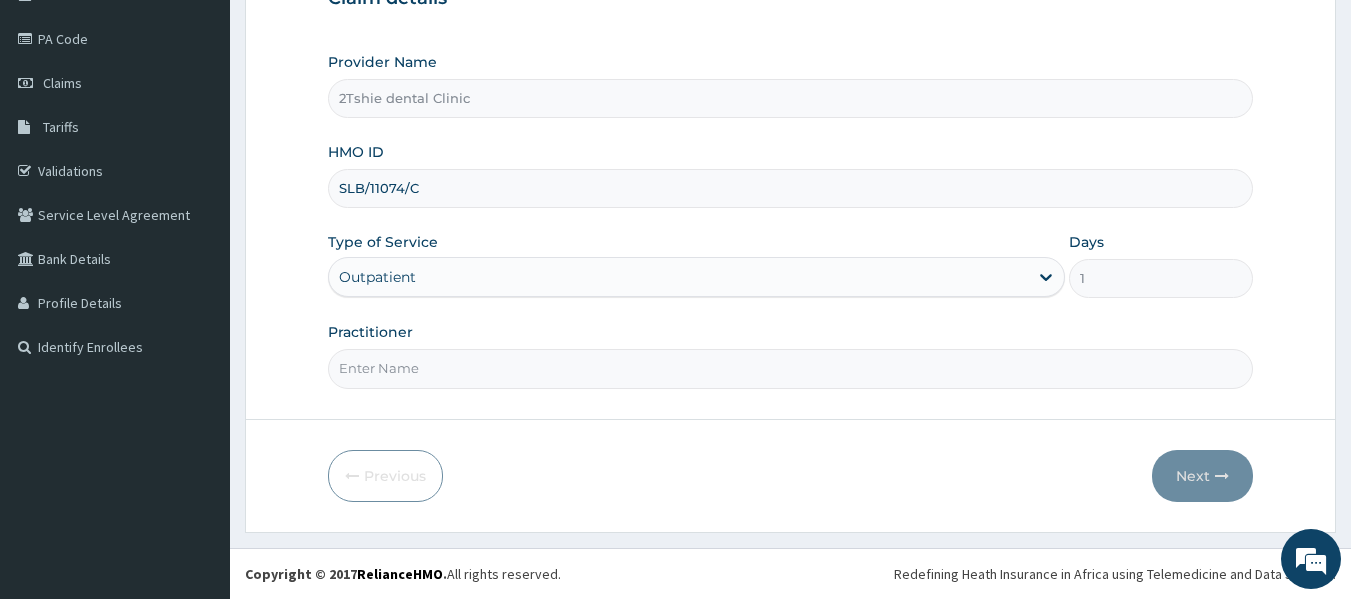 type on "Dr. [LAST]" 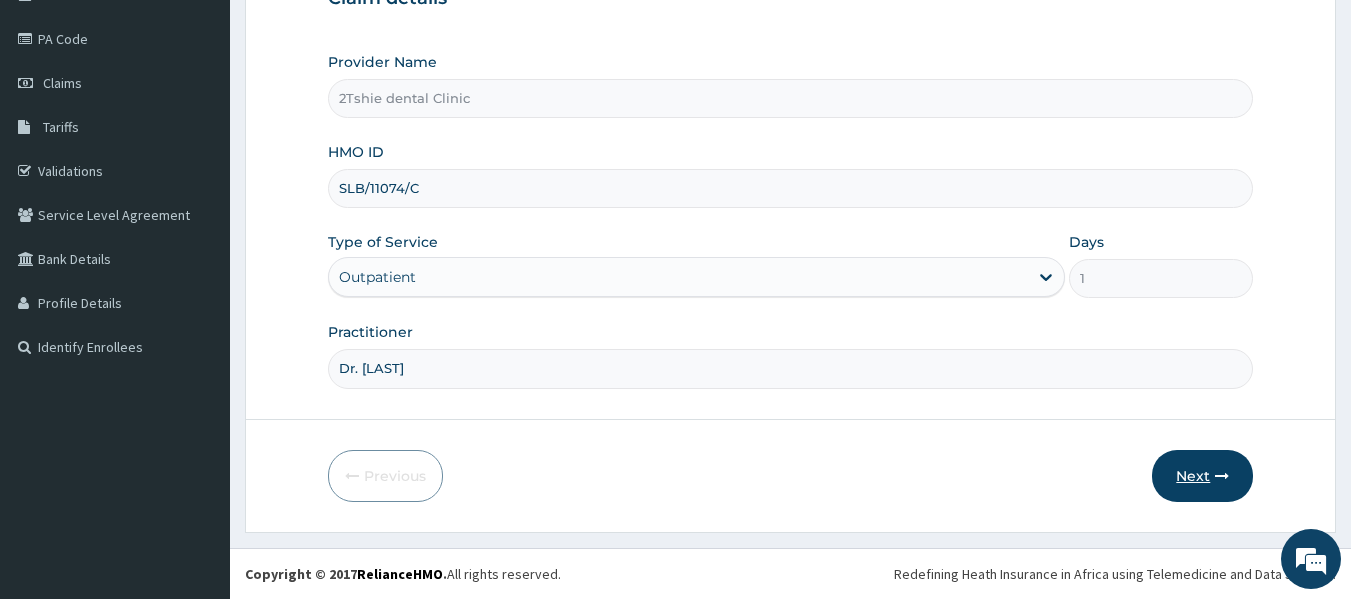 click on "Next" at bounding box center [1202, 476] 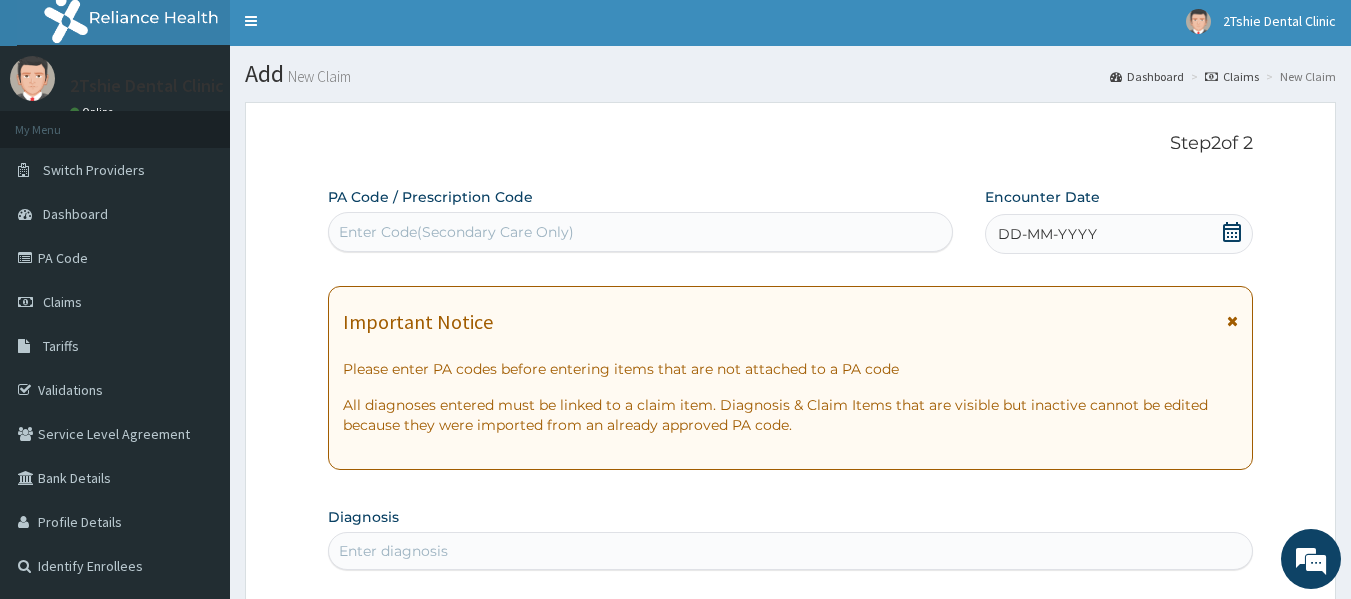 scroll, scrollTop: 0, scrollLeft: 0, axis: both 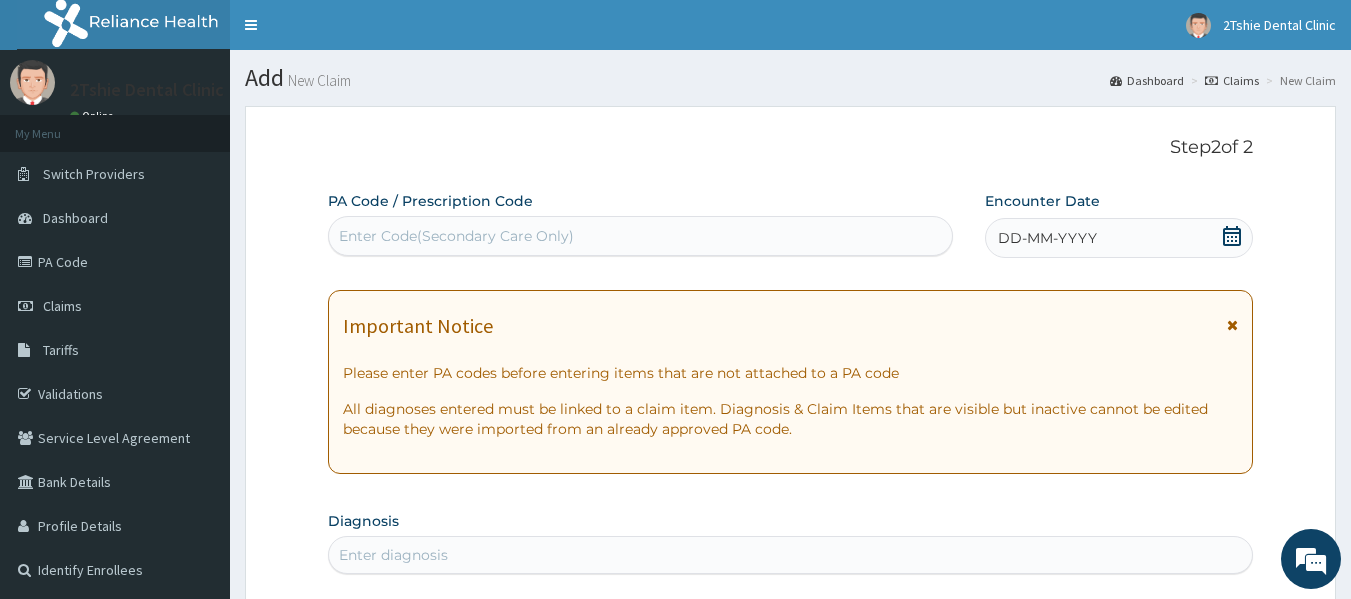 click 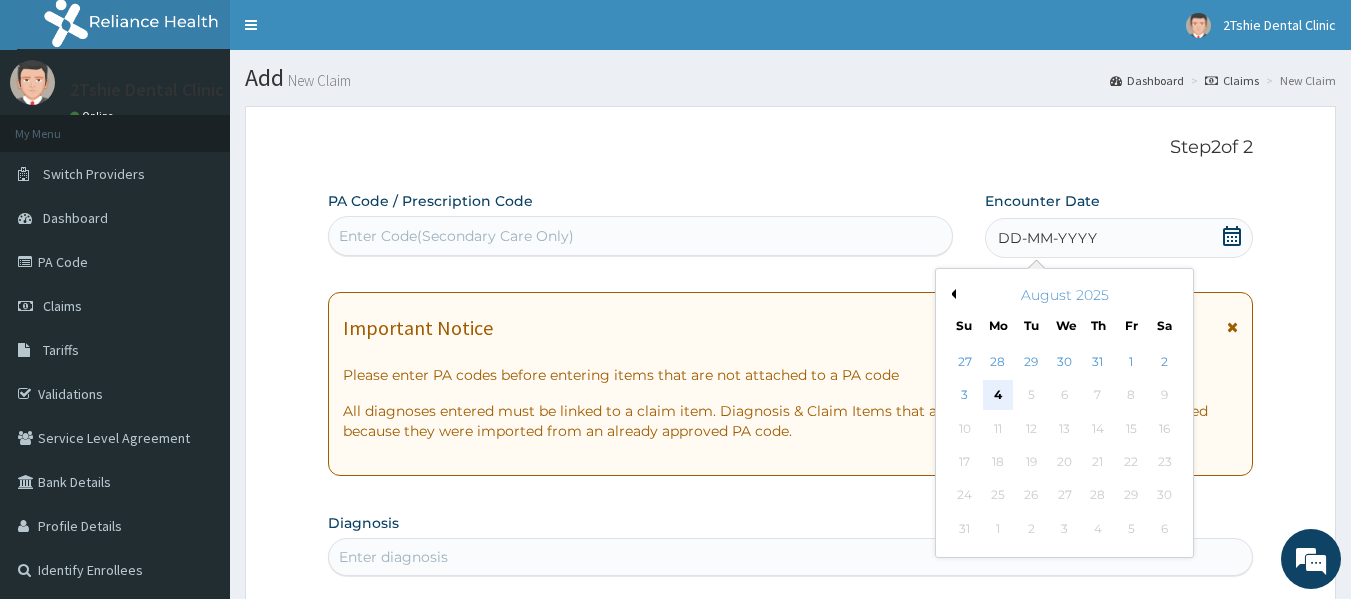 click on "4" at bounding box center [998, 396] 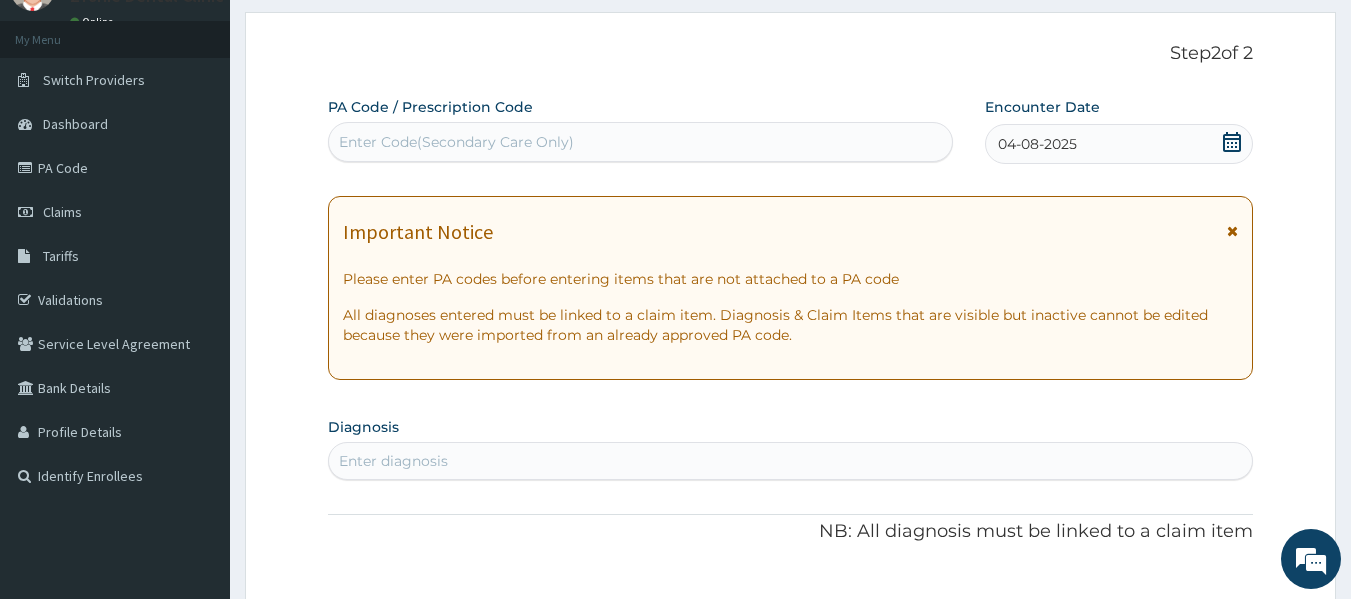 scroll, scrollTop: 200, scrollLeft: 0, axis: vertical 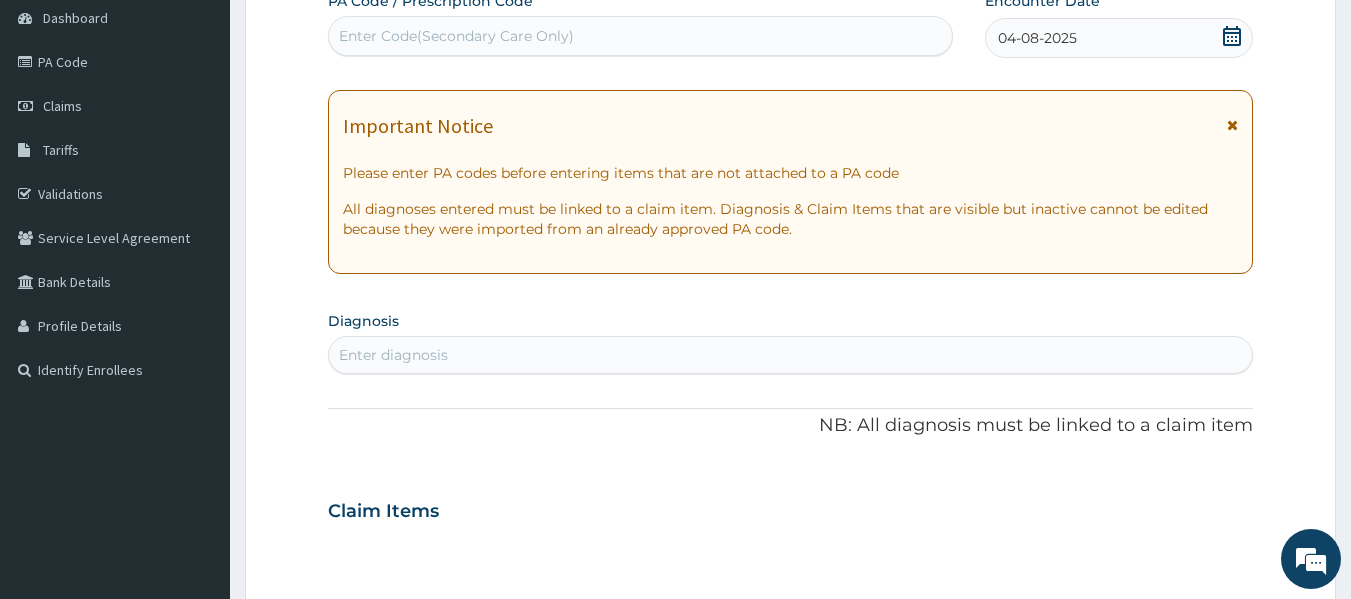 click on "Enter diagnosis" at bounding box center (393, 355) 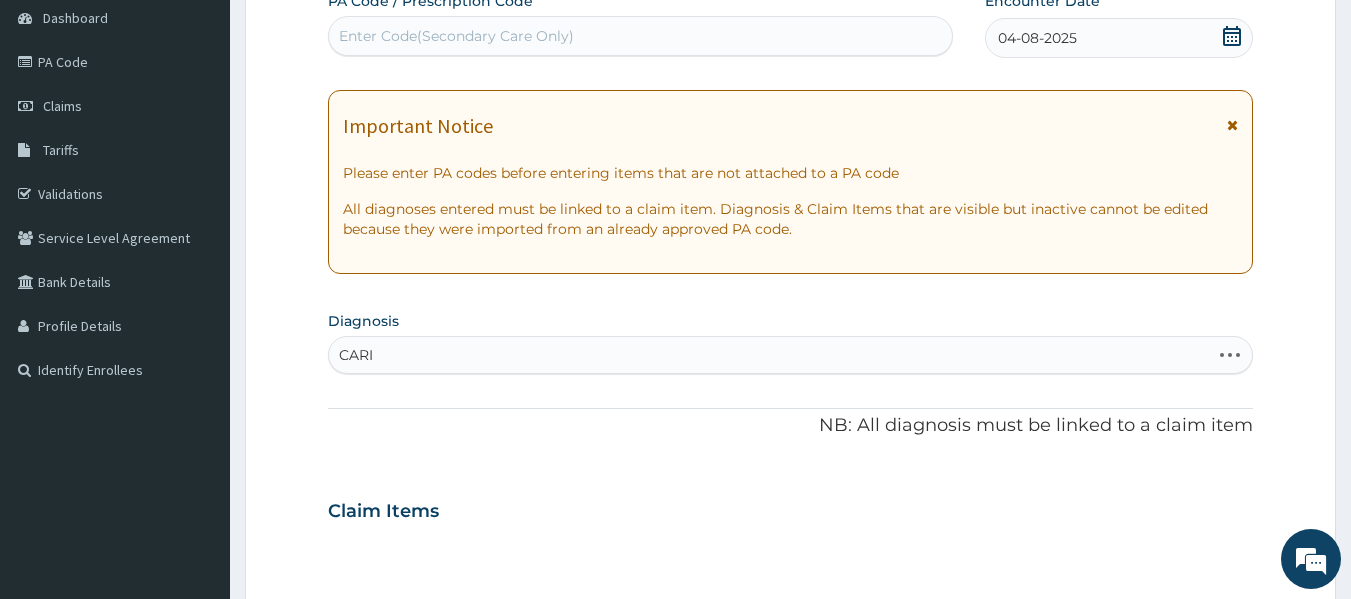 type on "CARIE" 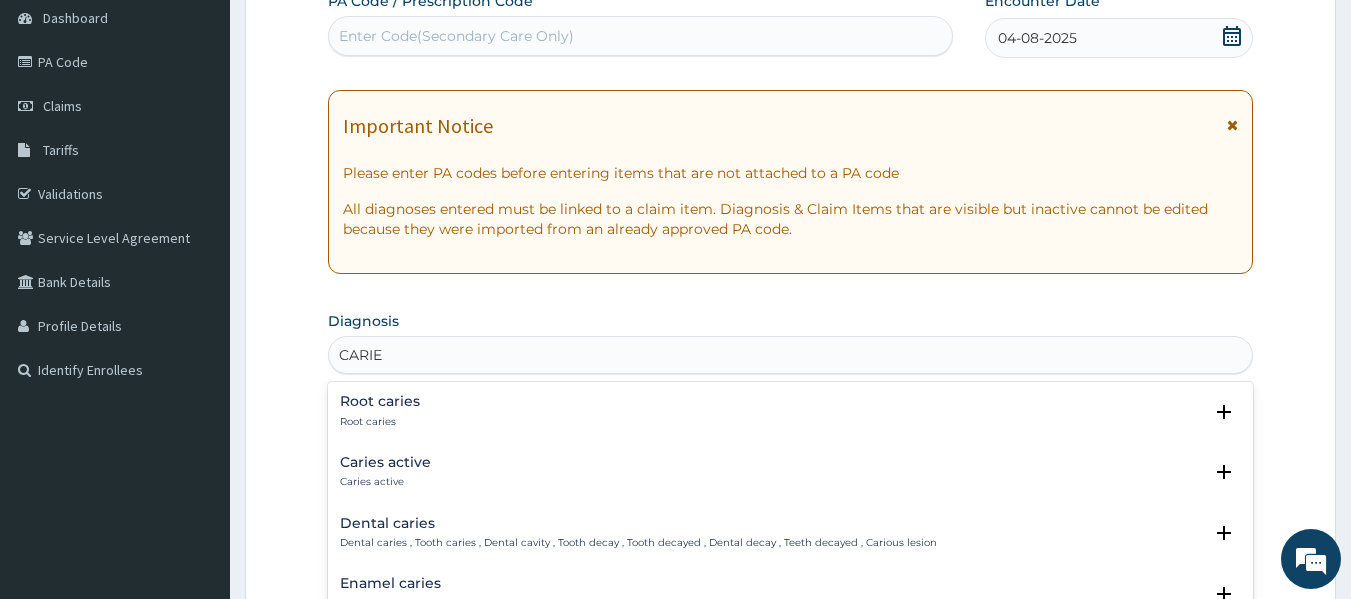 click on "Dental caries" at bounding box center (638, 523) 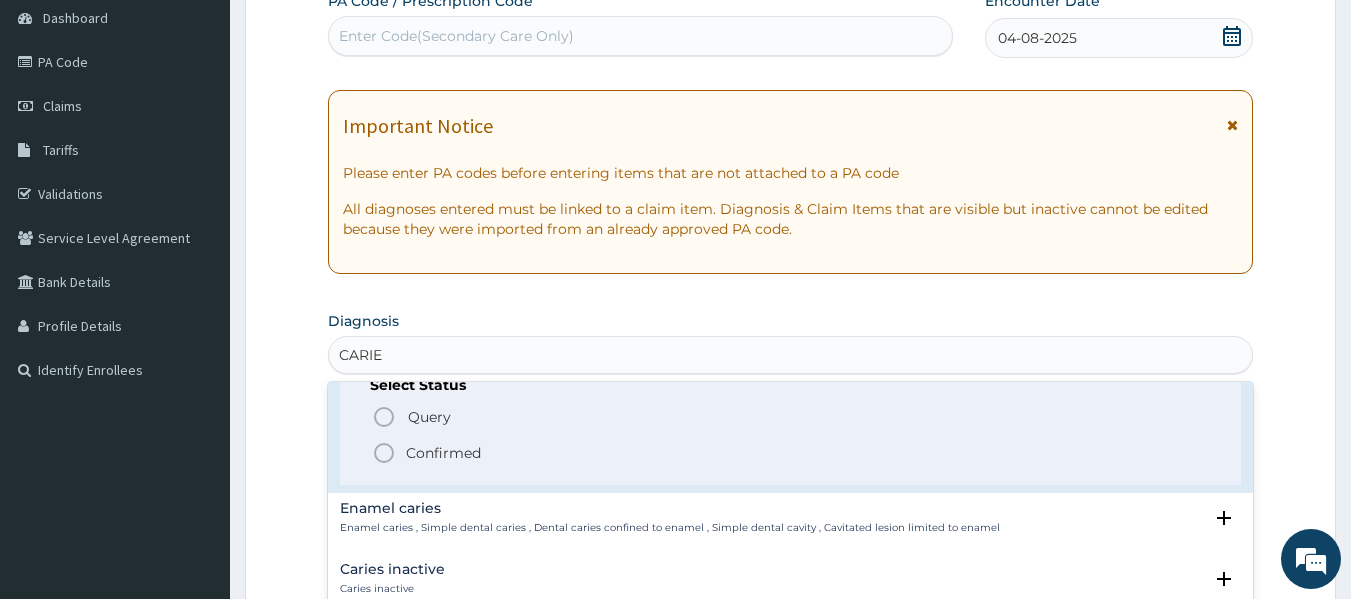 scroll, scrollTop: 200, scrollLeft: 0, axis: vertical 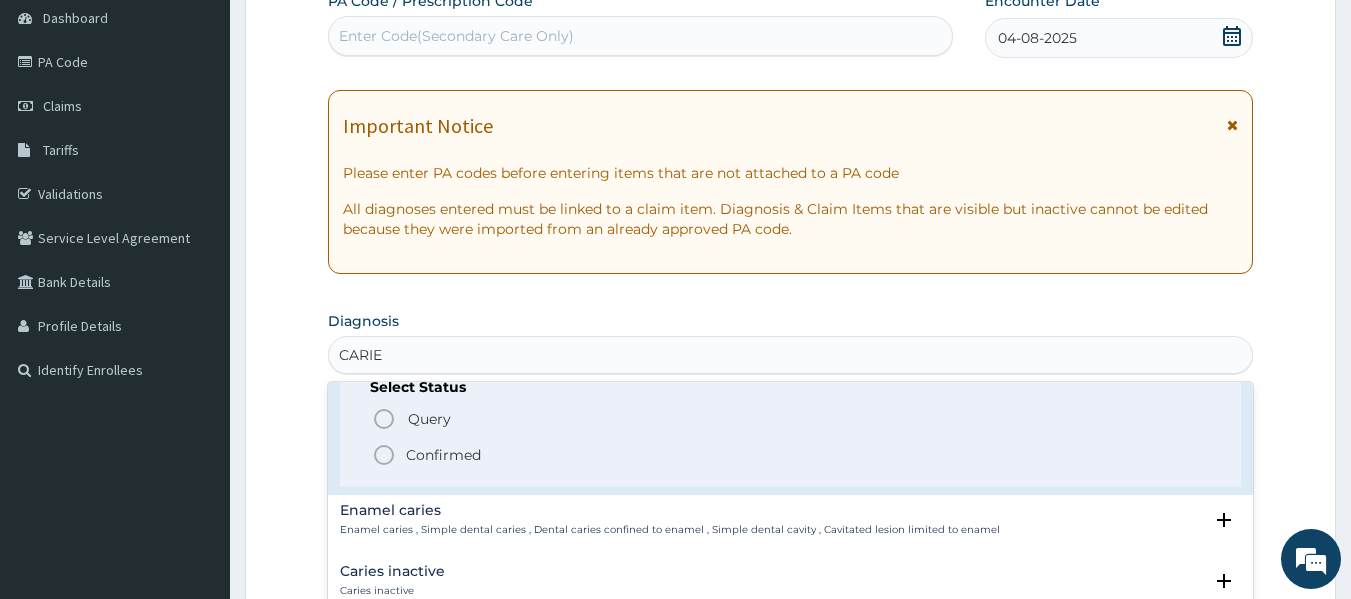 click 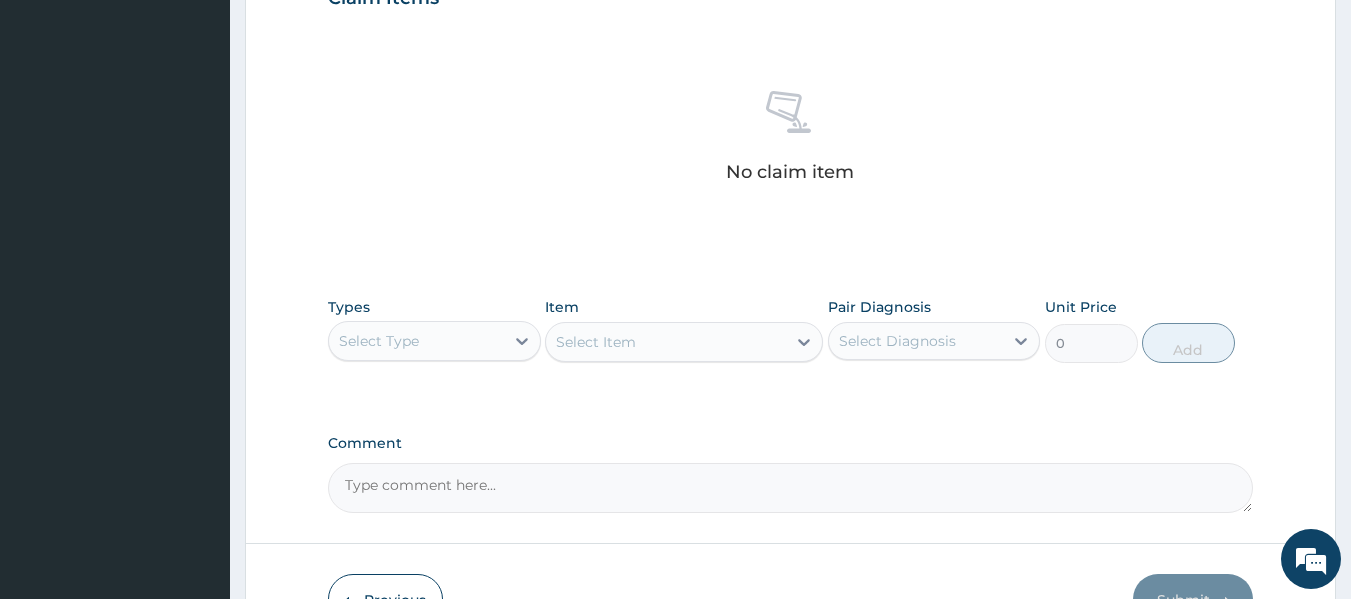 scroll, scrollTop: 800, scrollLeft: 0, axis: vertical 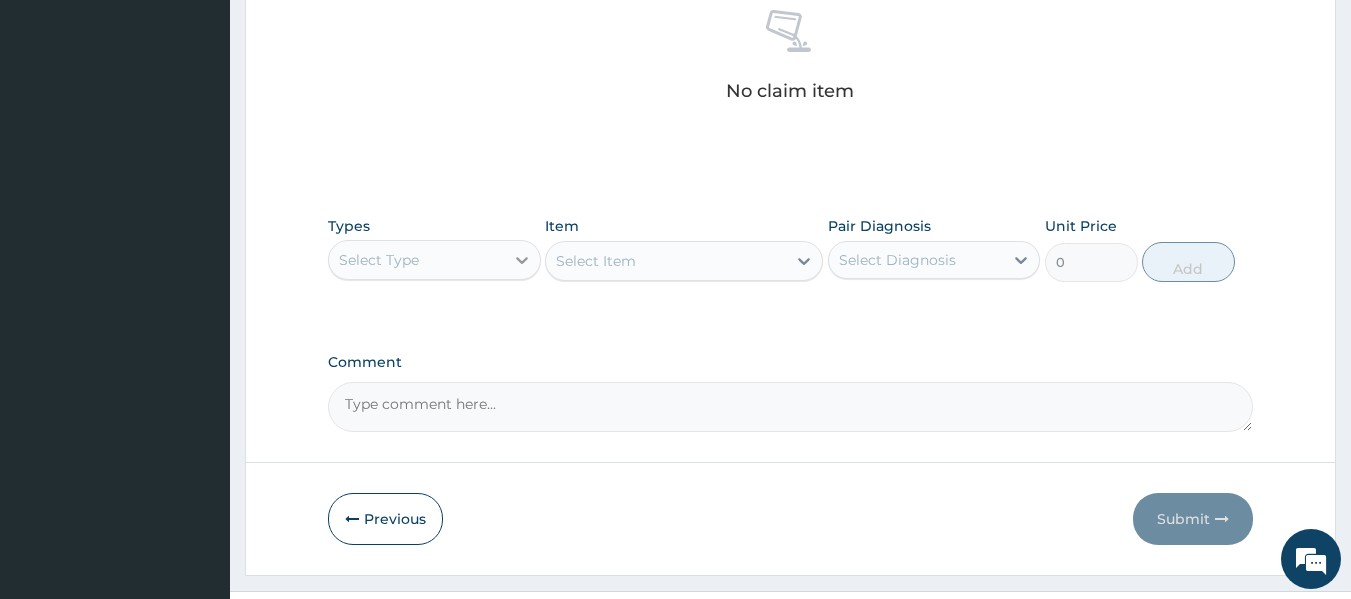 click at bounding box center (522, 260) 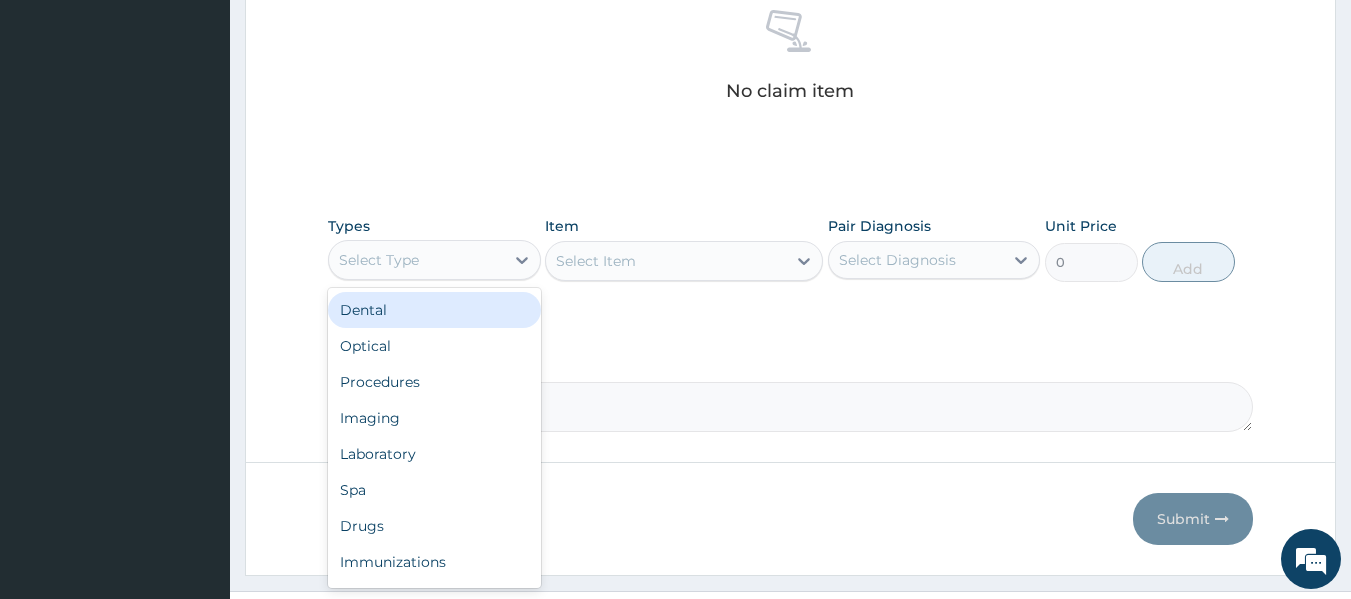 click on "Dental" at bounding box center (434, 310) 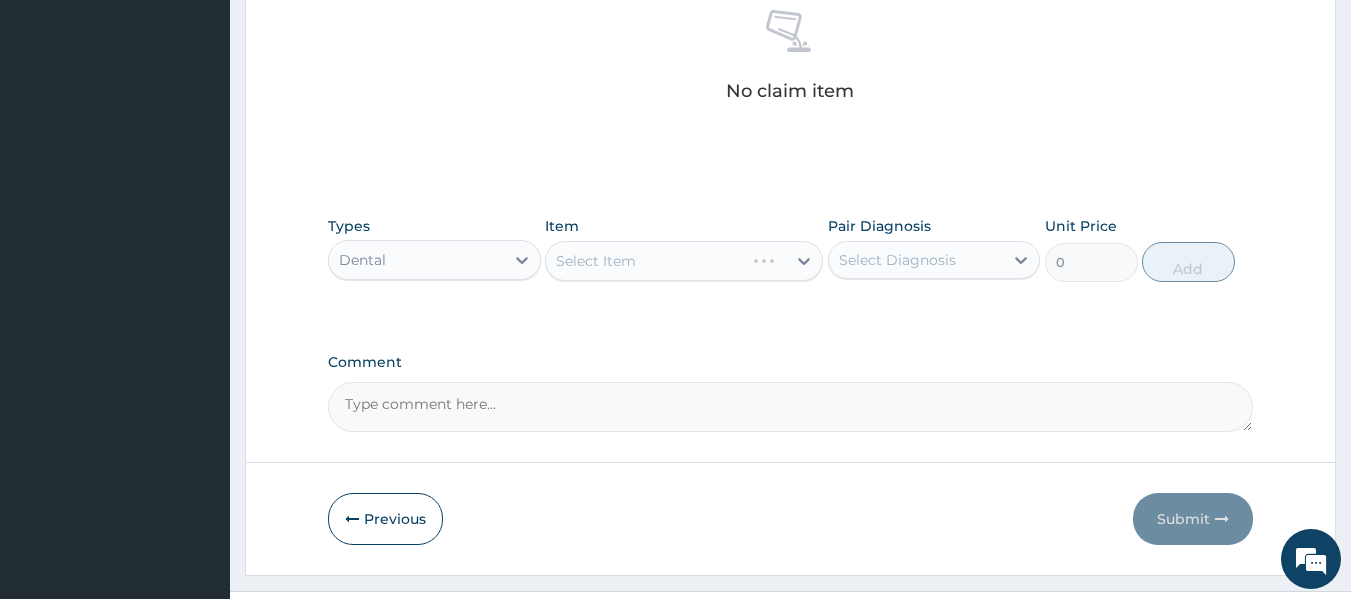 click on "Select Item" at bounding box center (684, 261) 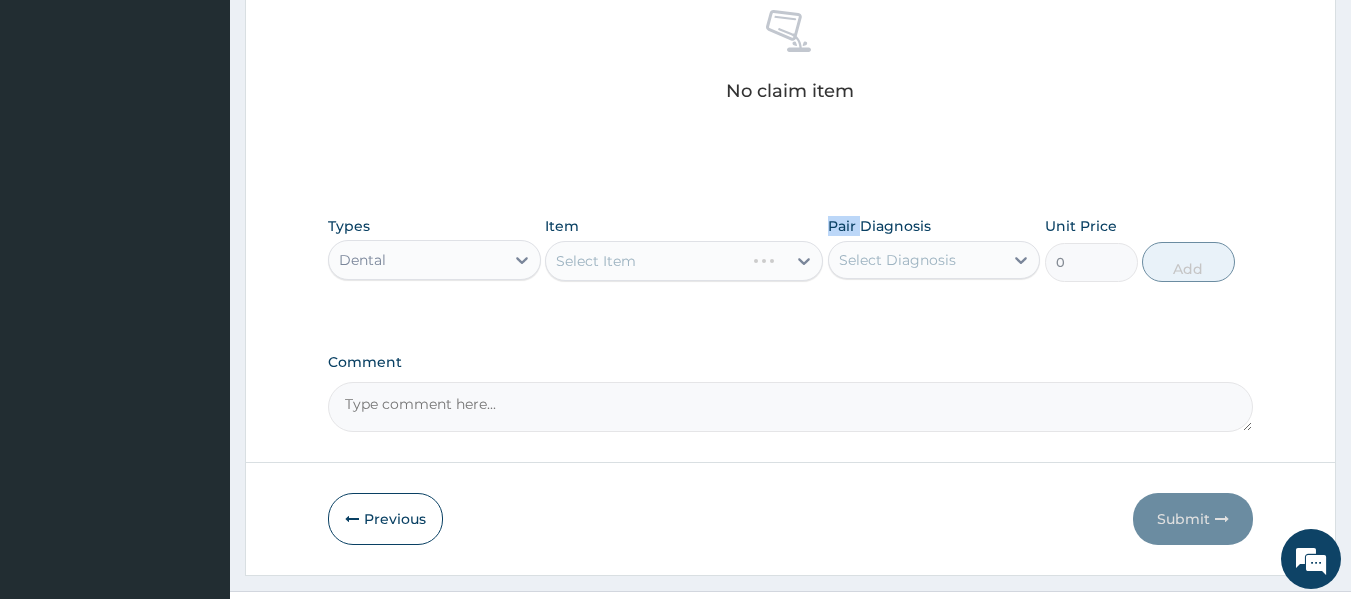 click on "Select Item" at bounding box center (684, 261) 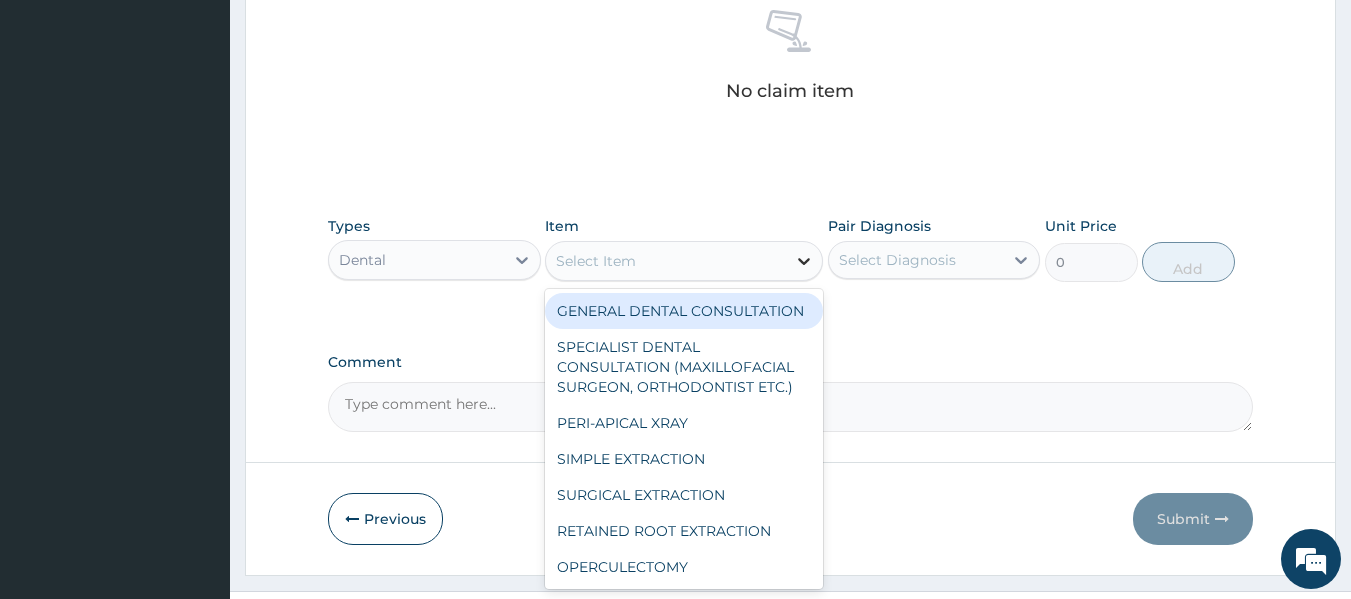 click 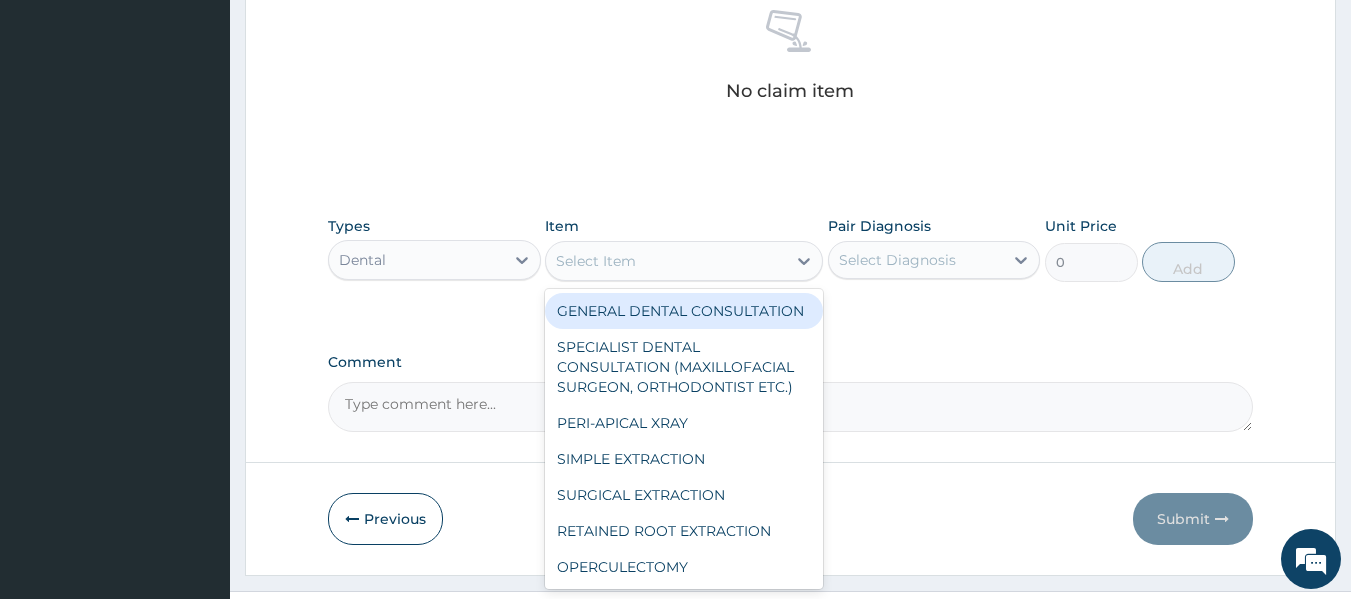 click on "GENERAL DENTAL CONSULTATION" at bounding box center (684, 311) 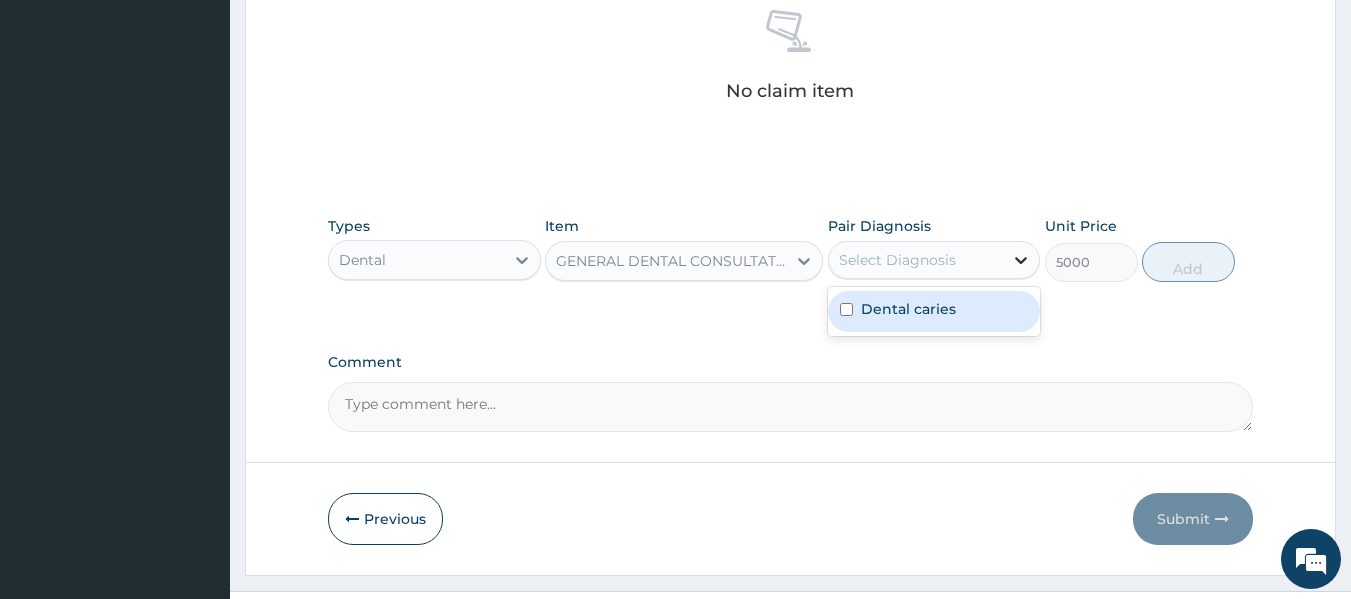click at bounding box center [1021, 260] 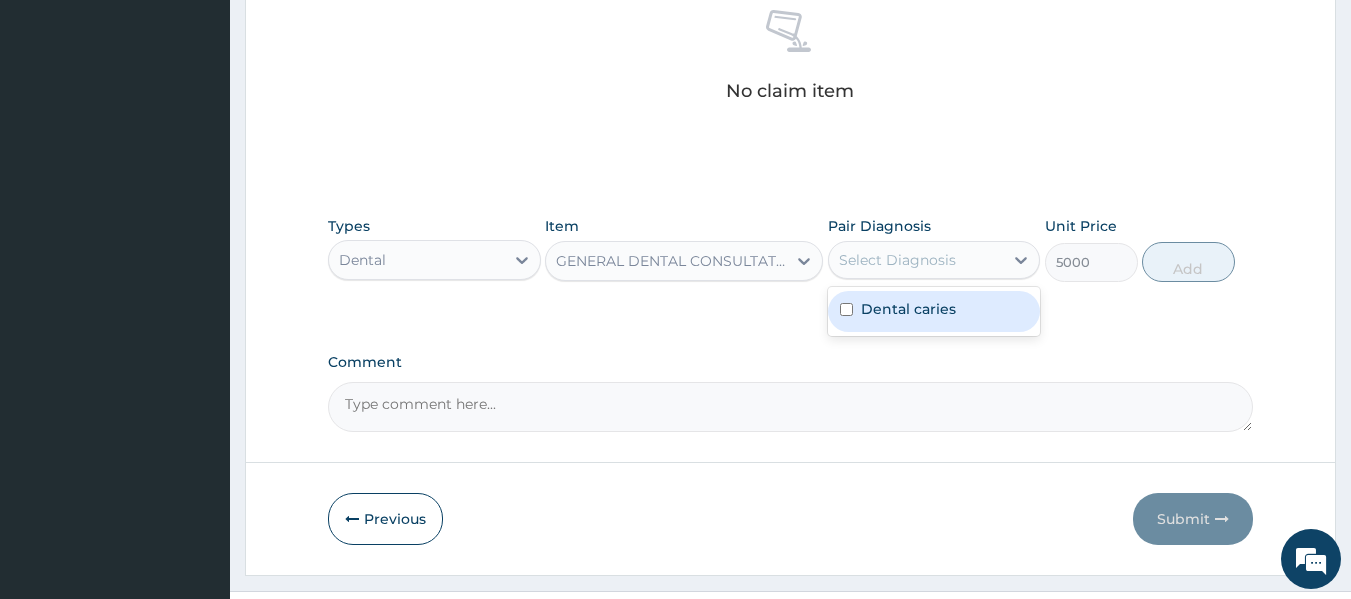 click on "Dental caries" at bounding box center (908, 309) 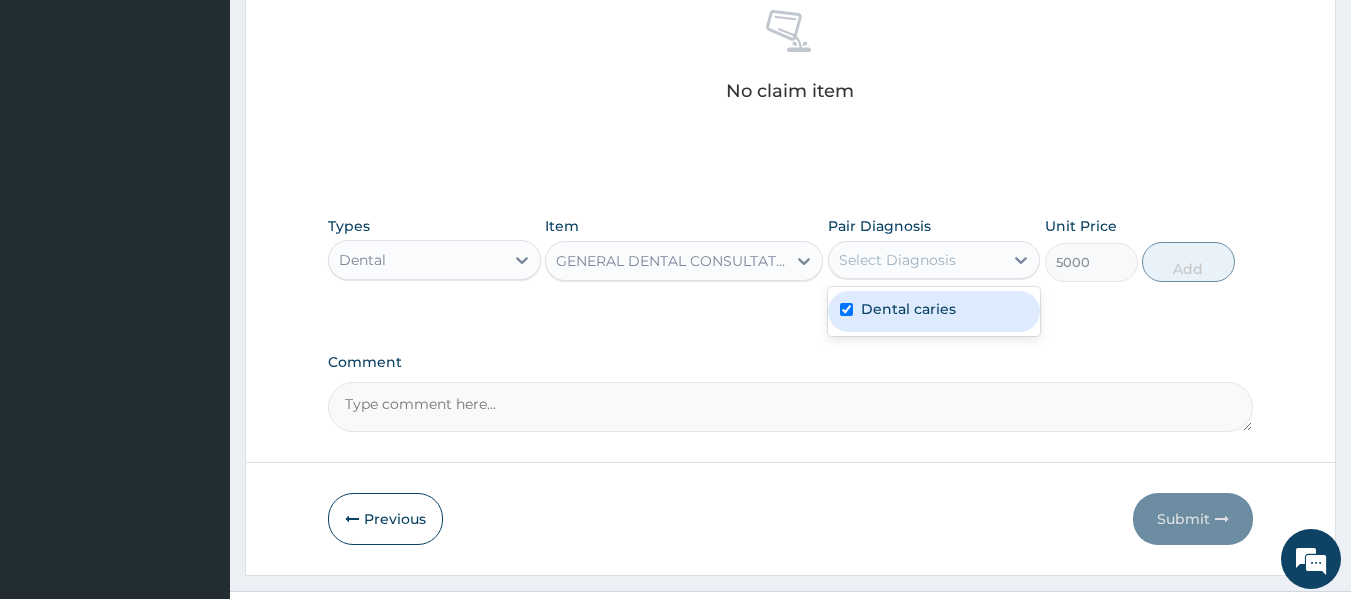 checkbox on "true" 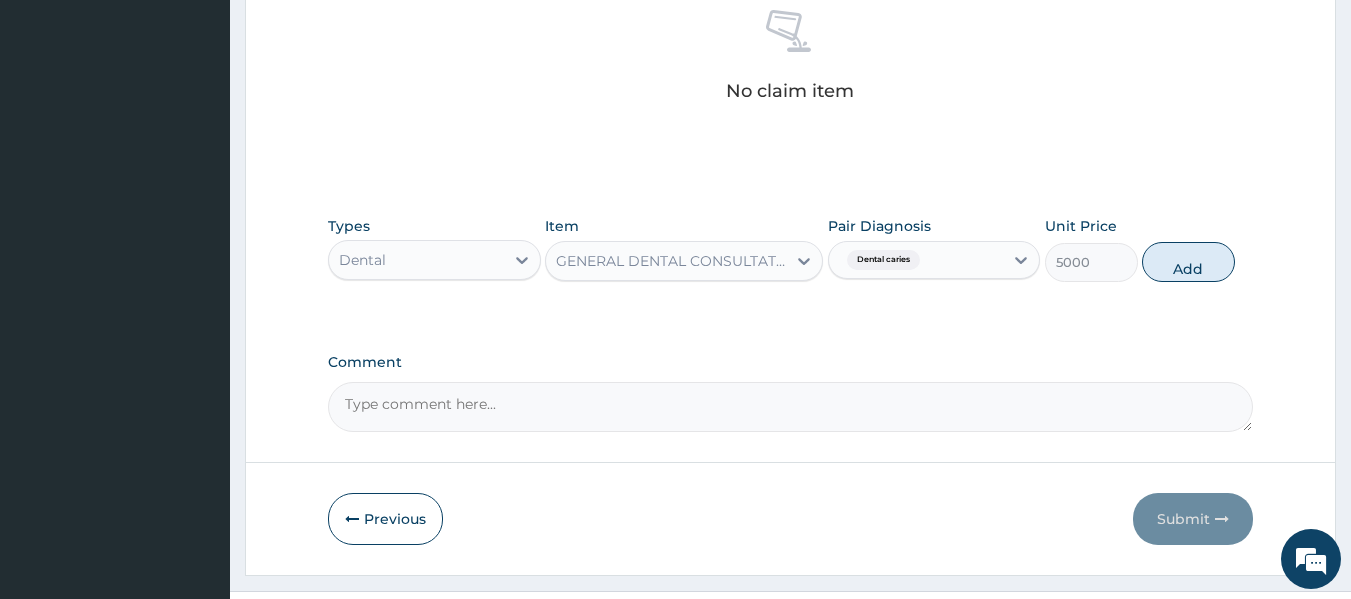 click on "Add" at bounding box center (1188, 262) 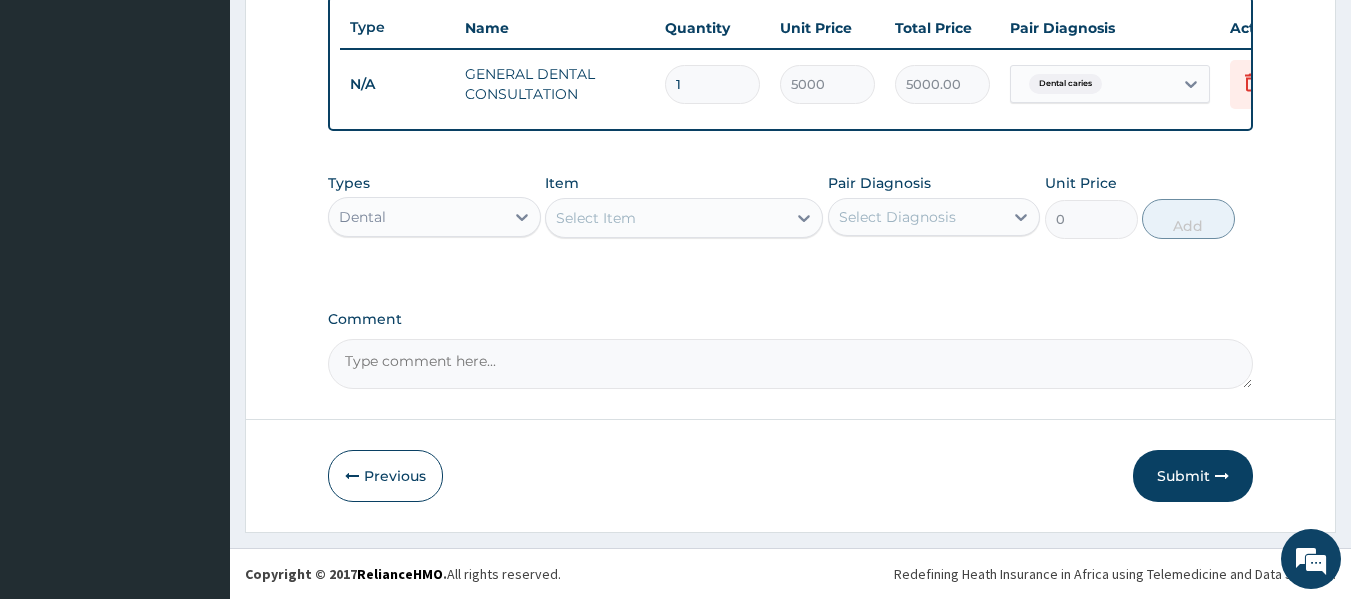 scroll, scrollTop: 763, scrollLeft: 0, axis: vertical 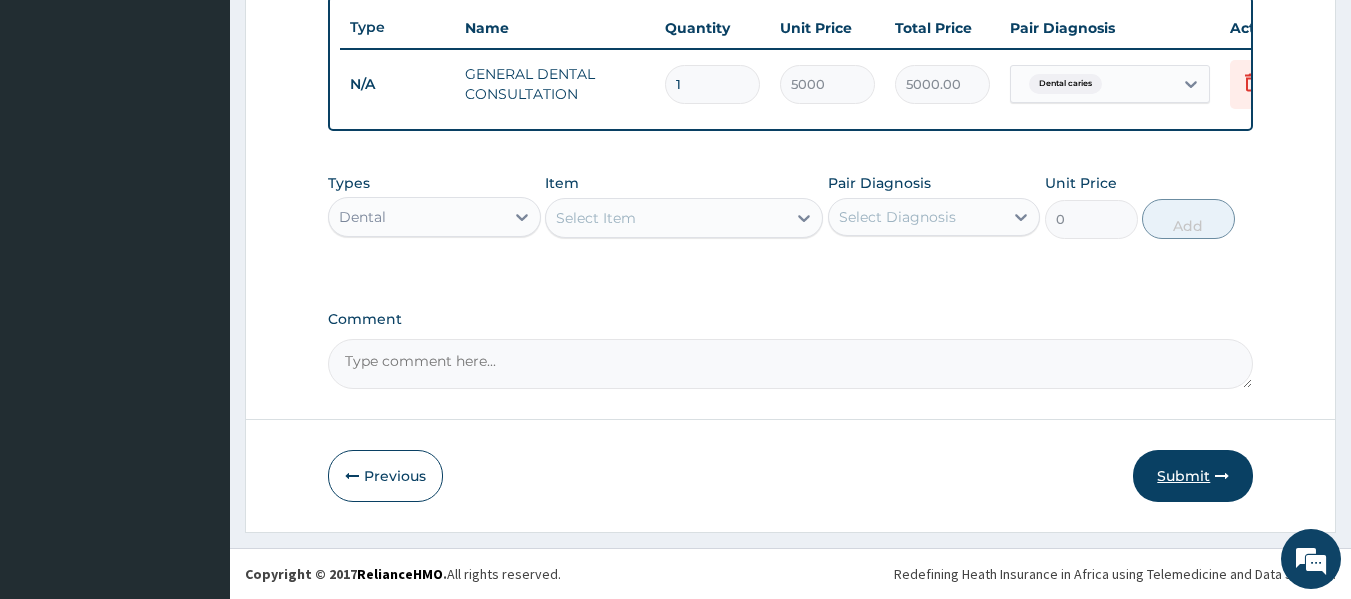 click on "Submit" at bounding box center [1193, 476] 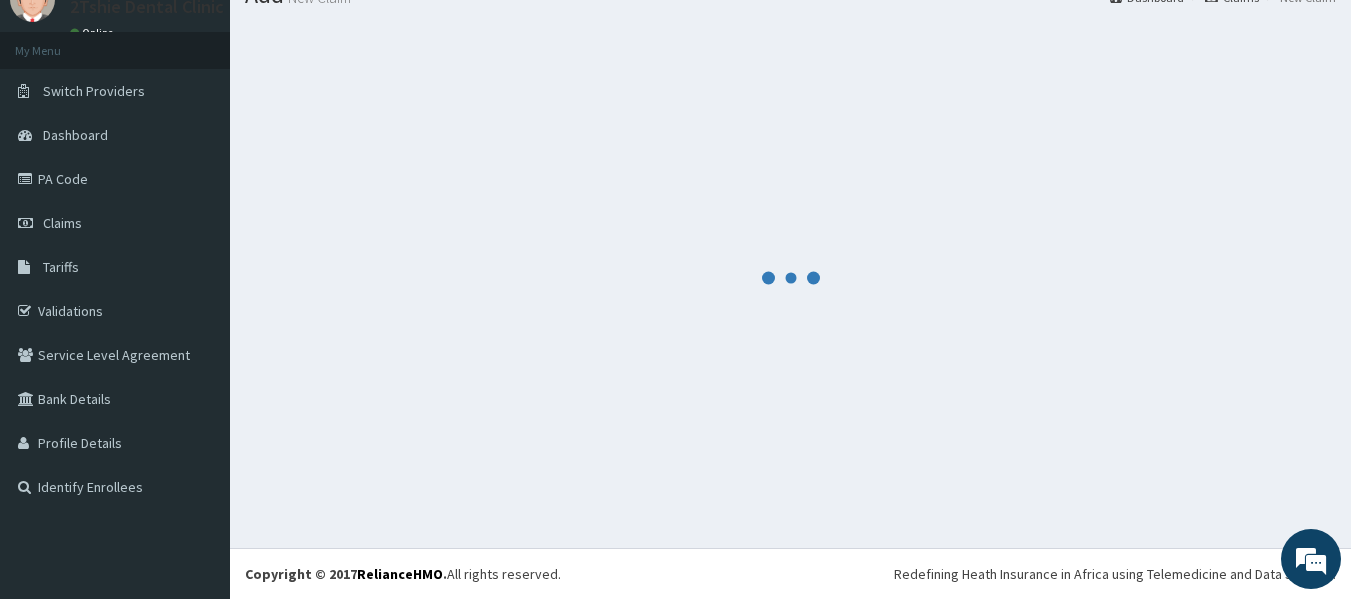 scroll, scrollTop: 763, scrollLeft: 0, axis: vertical 